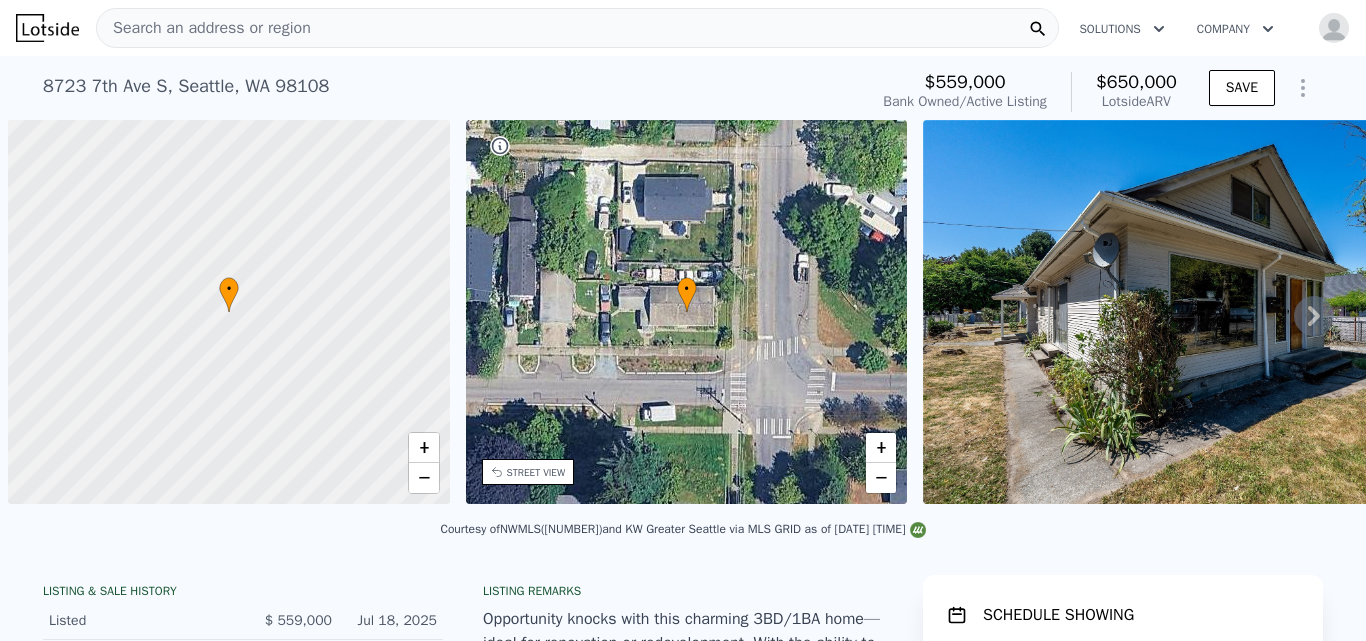 scroll, scrollTop: 0, scrollLeft: 0, axis: both 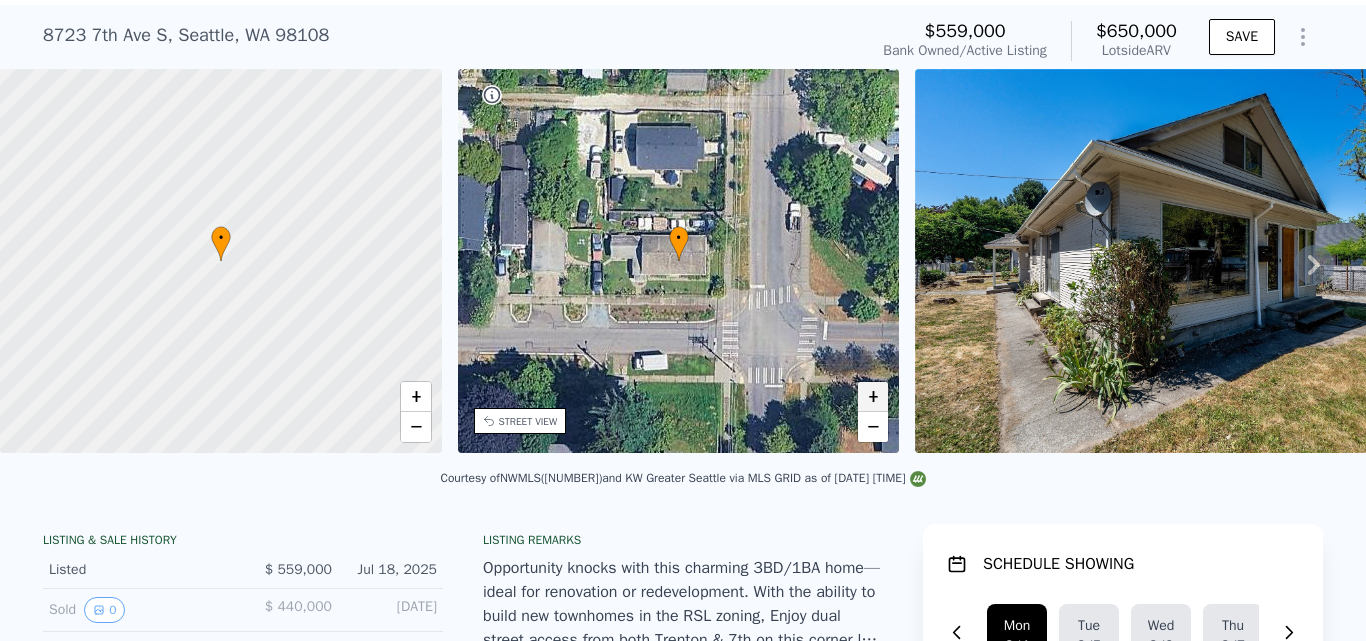 click on "+" at bounding box center [873, 397] 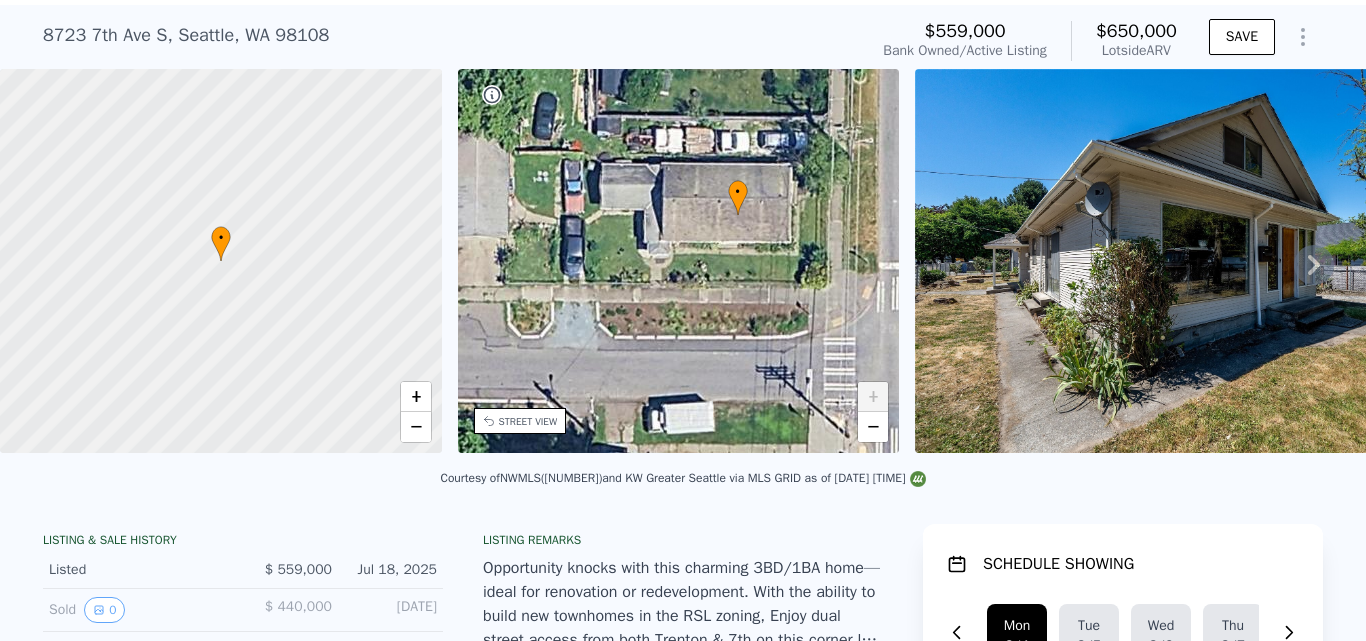 drag, startPoint x: 576, startPoint y: 298, endPoint x: 635, endPoint y: 252, distance: 74.8131 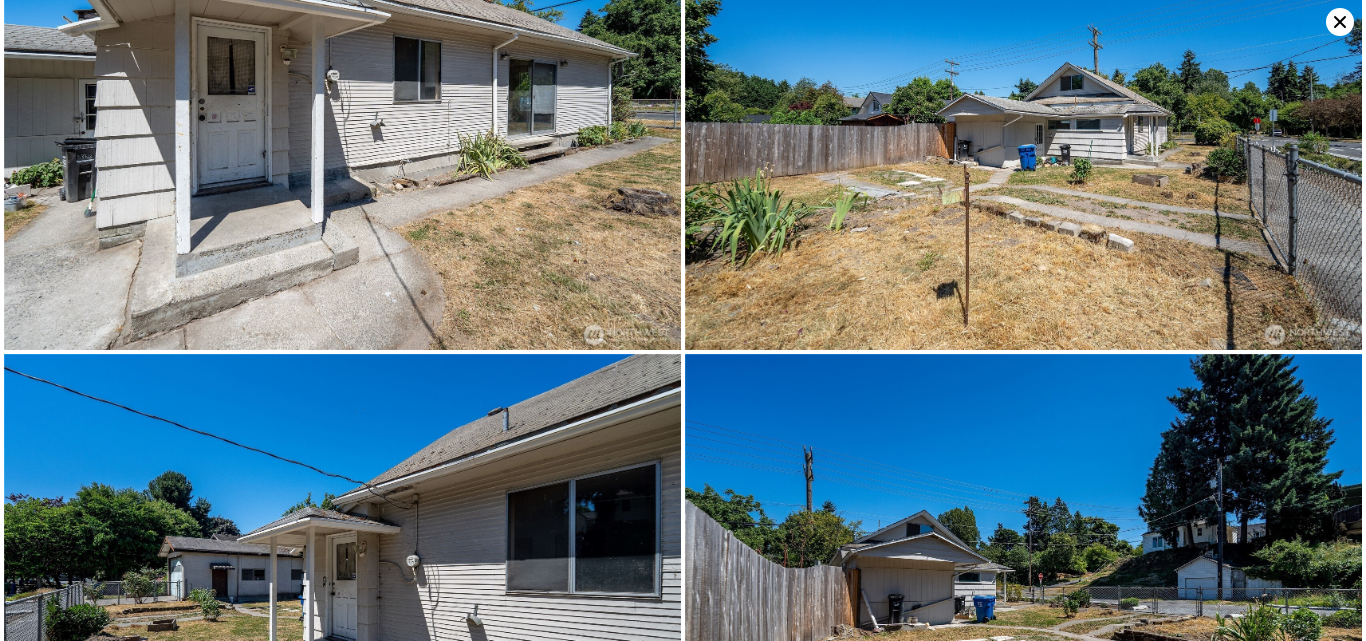 scroll, scrollTop: 0, scrollLeft: 0, axis: both 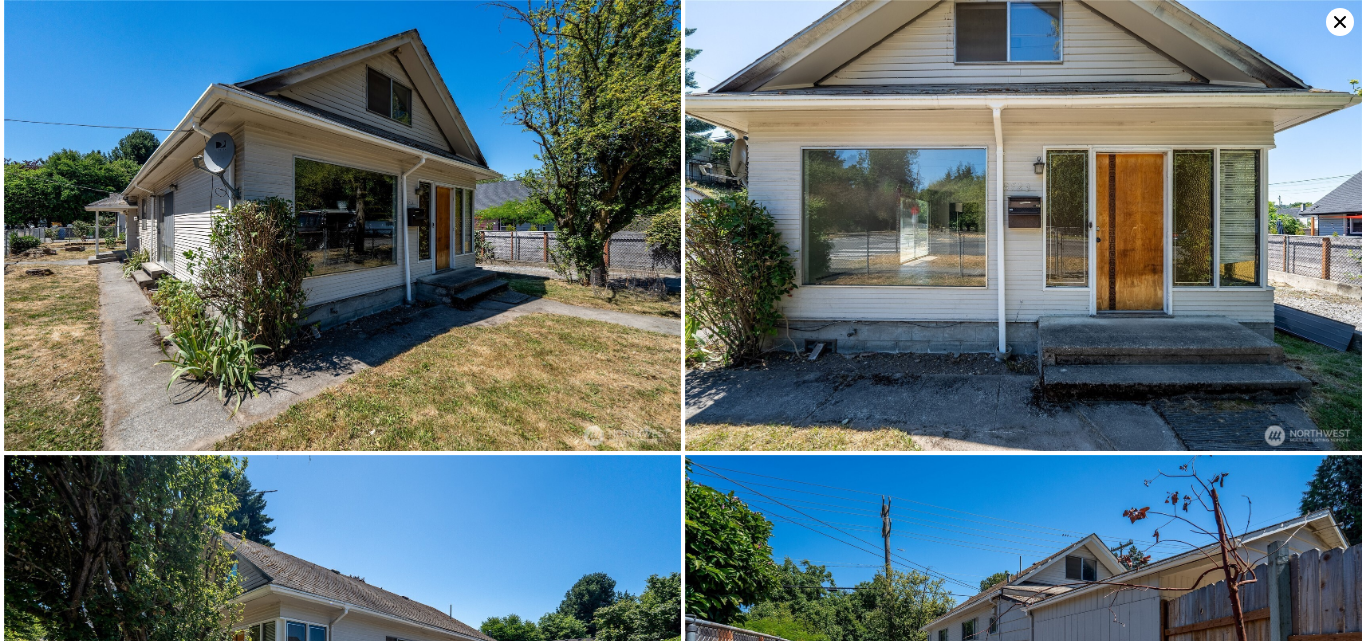 click 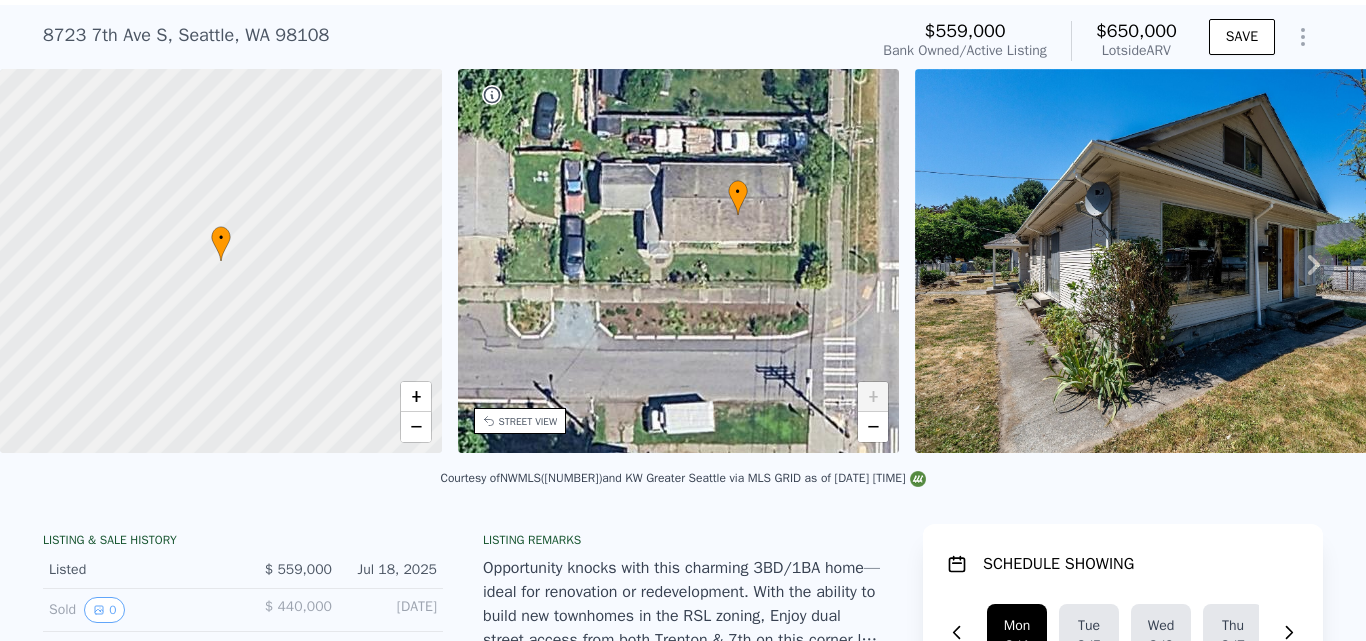 click on "•
+ −" at bounding box center (679, 261) 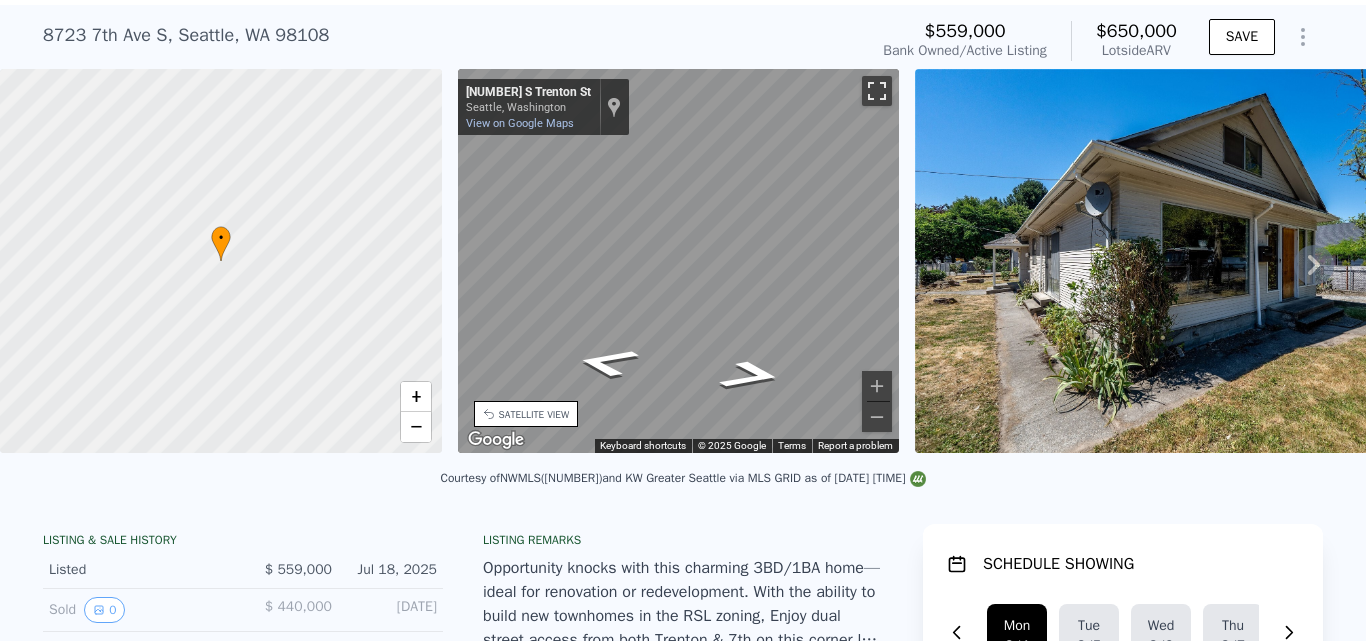 click at bounding box center [877, 91] 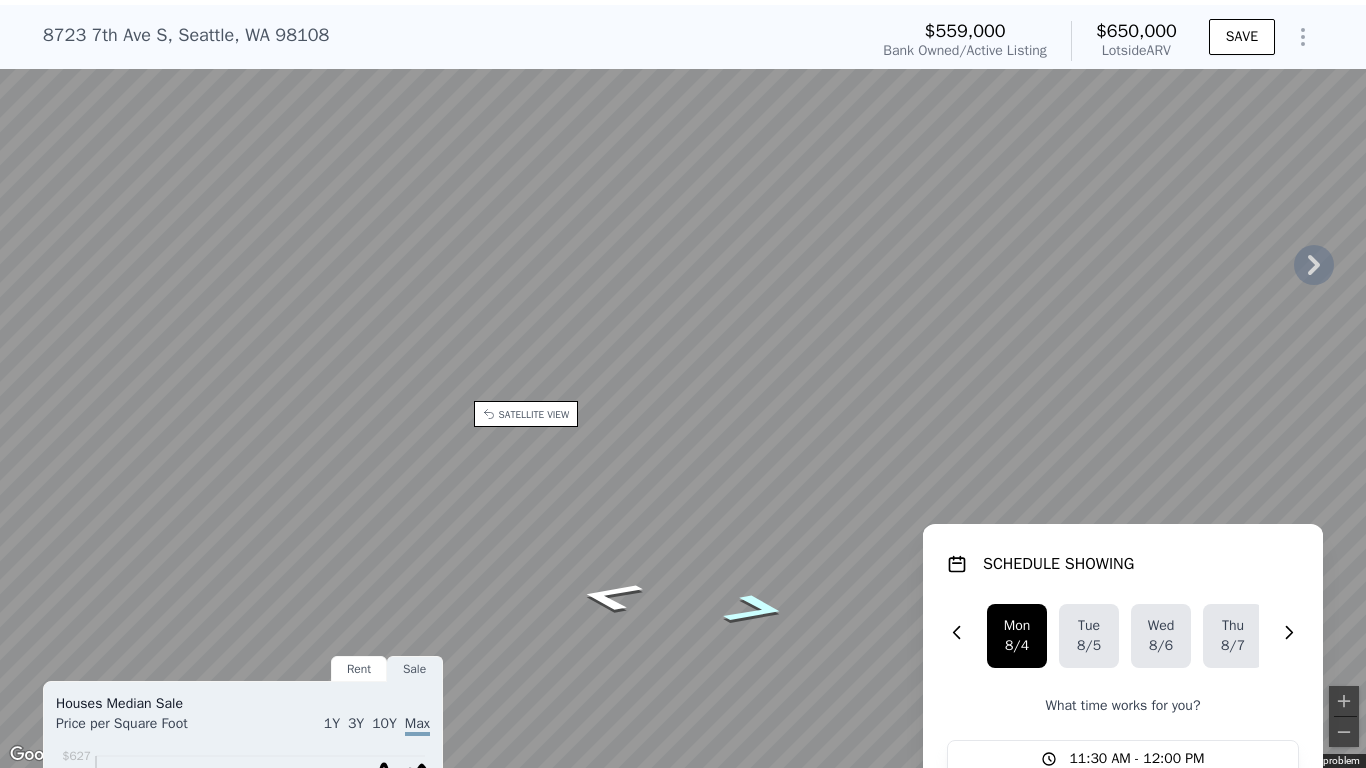 click 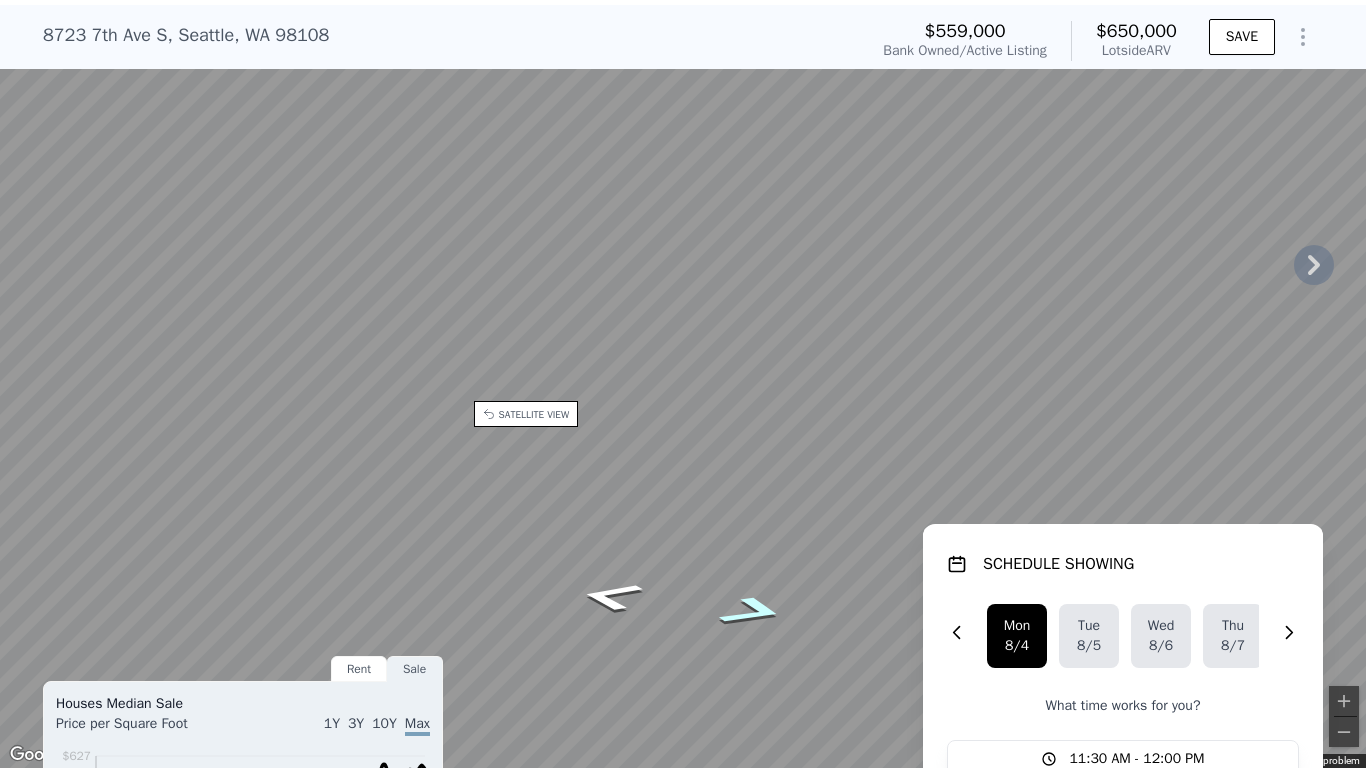 click 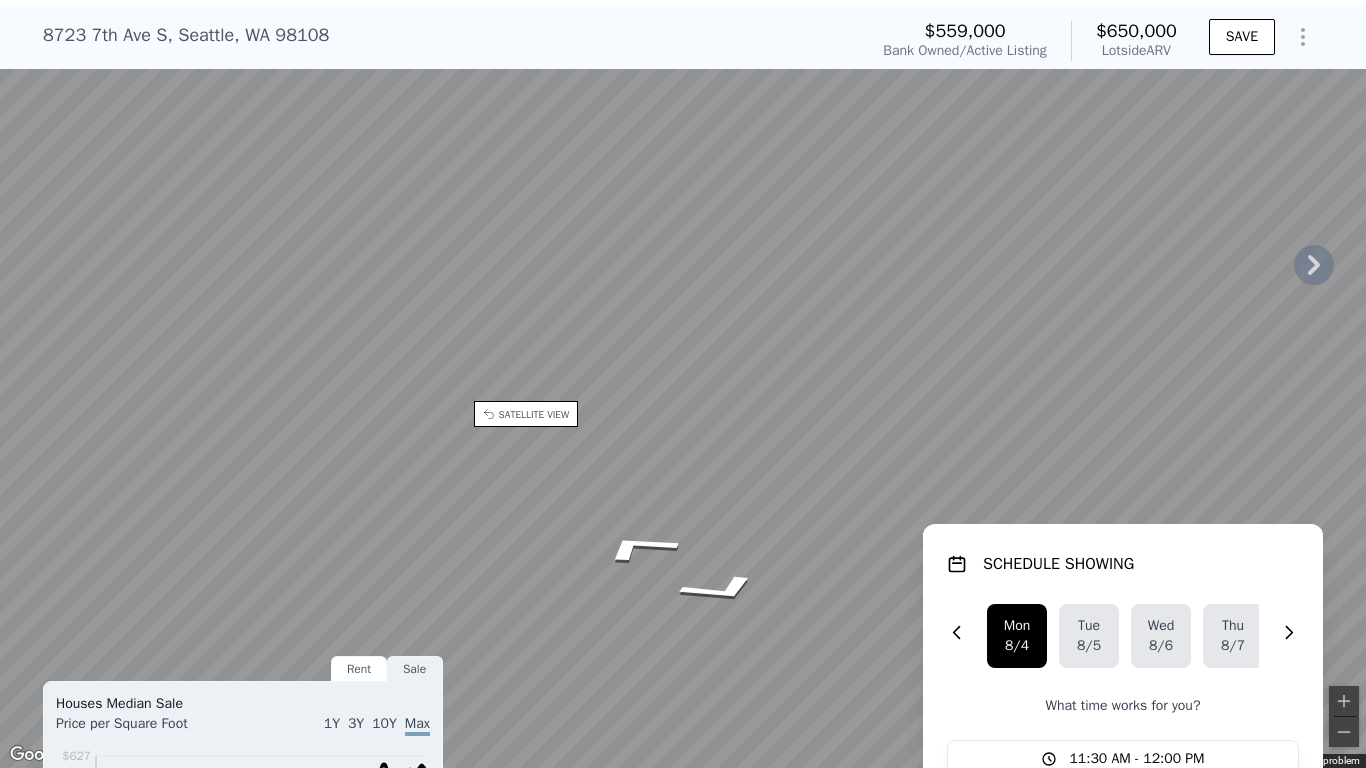 click at bounding box center (1344, 22) 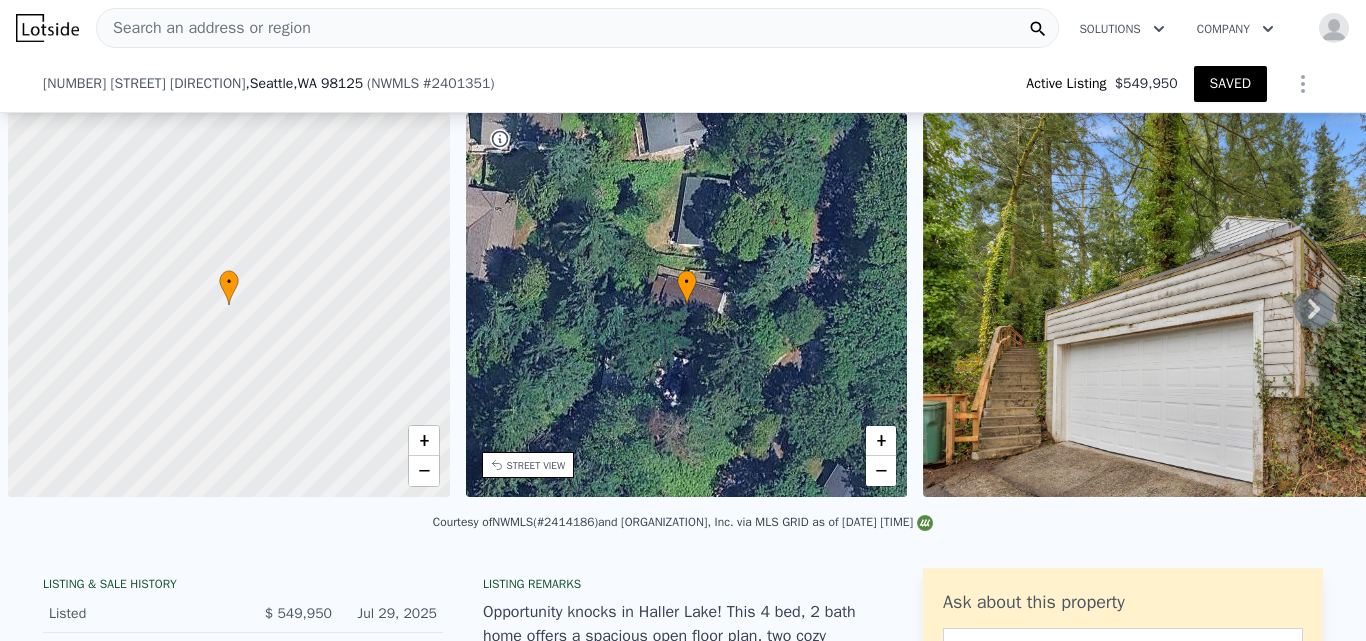 scroll, scrollTop: 0, scrollLeft: 0, axis: both 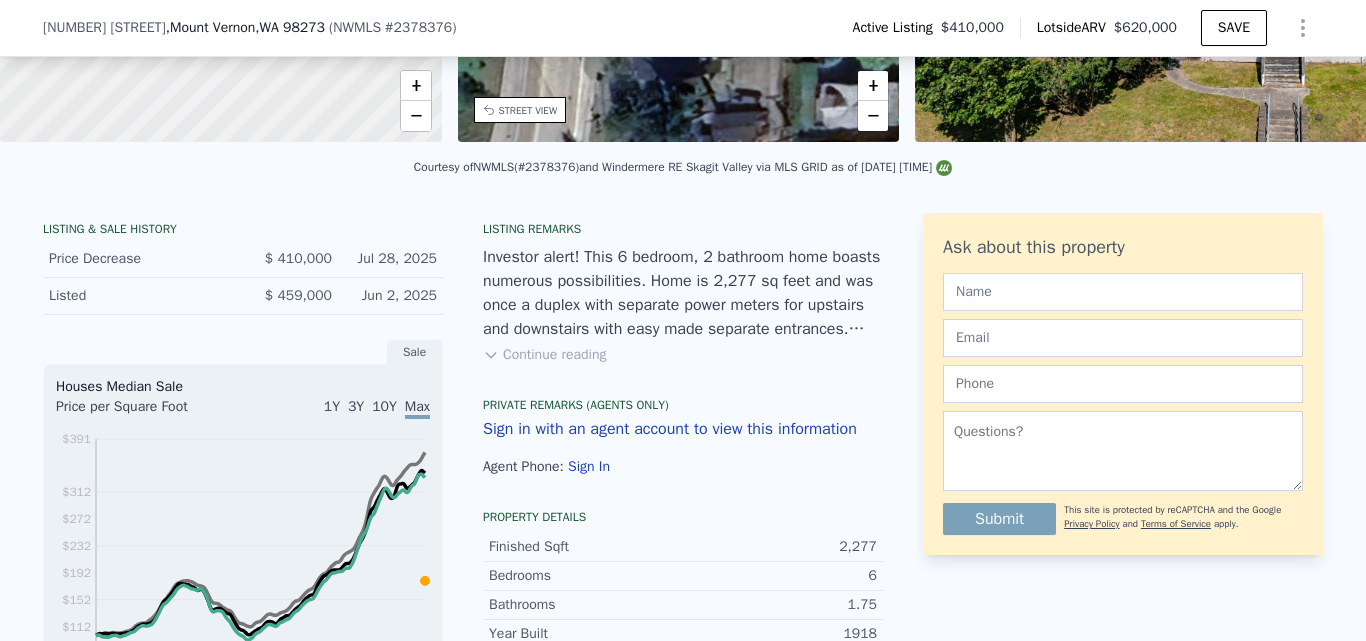 click on "Continue reading" at bounding box center [544, 355] 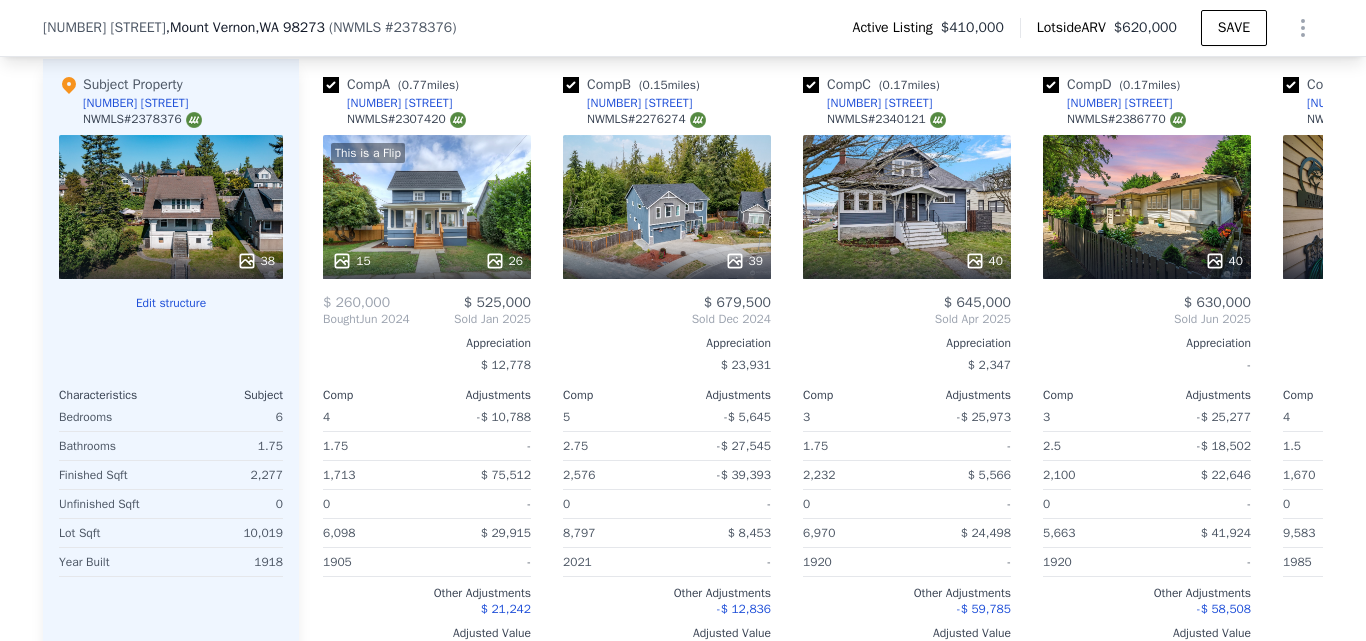scroll, scrollTop: 2031, scrollLeft: 0, axis: vertical 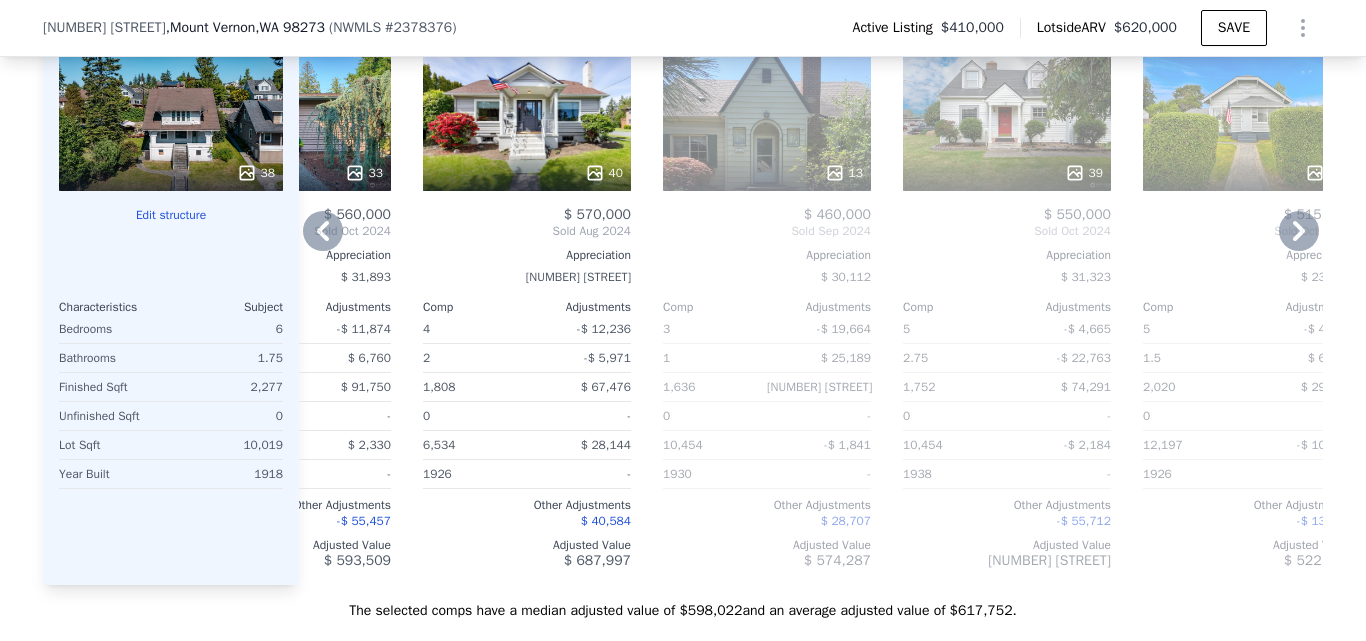 drag, startPoint x: 1015, startPoint y: 596, endPoint x: 1278, endPoint y: 283, distance: 408.82513 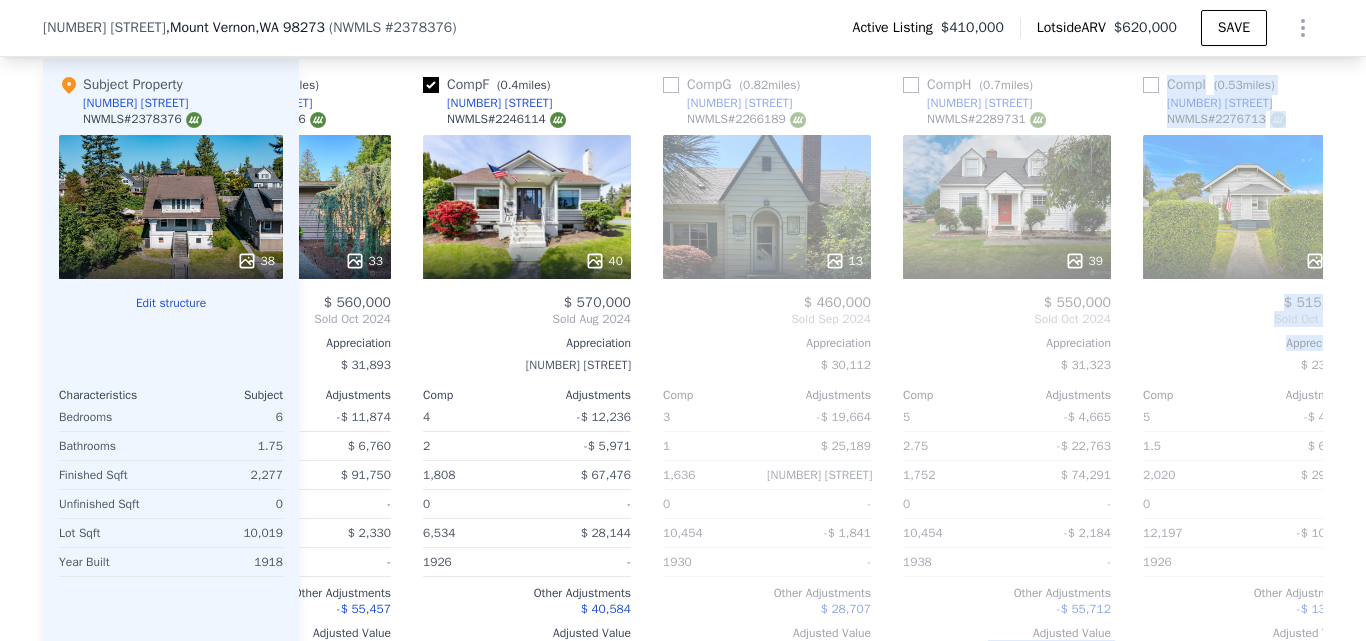 scroll, scrollTop: 2262, scrollLeft: 0, axis: vertical 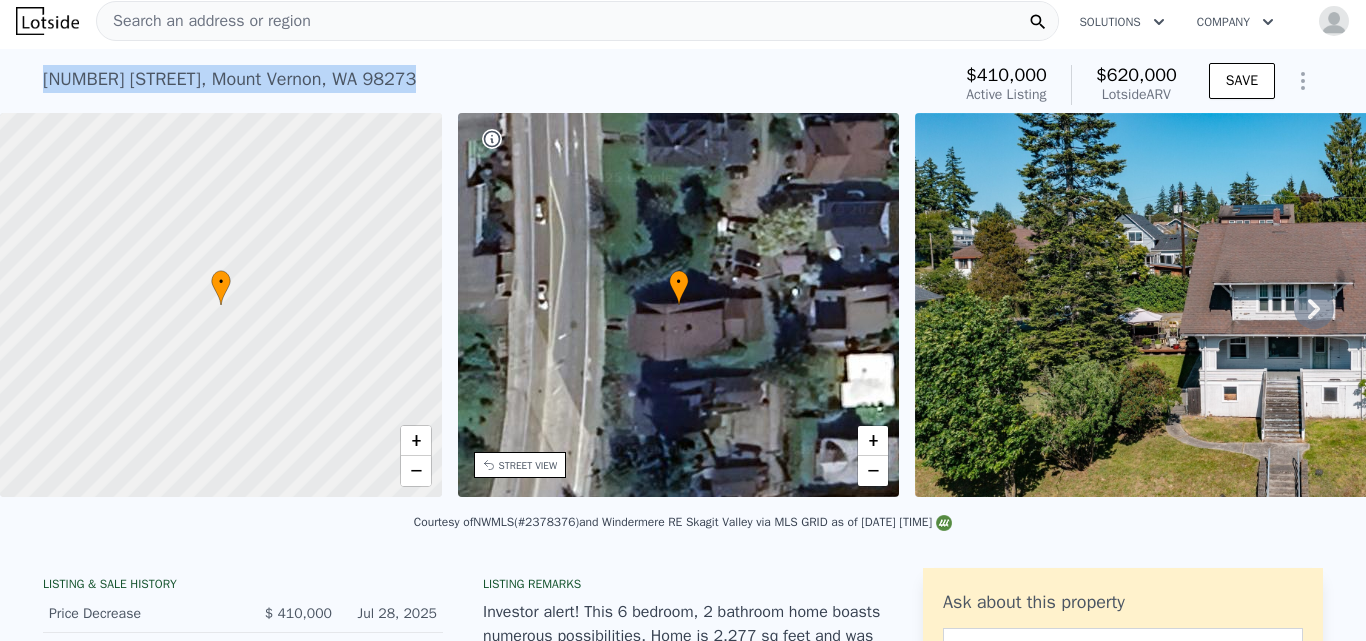 drag, startPoint x: 39, startPoint y: 77, endPoint x: 403, endPoint y: 83, distance: 364.04944 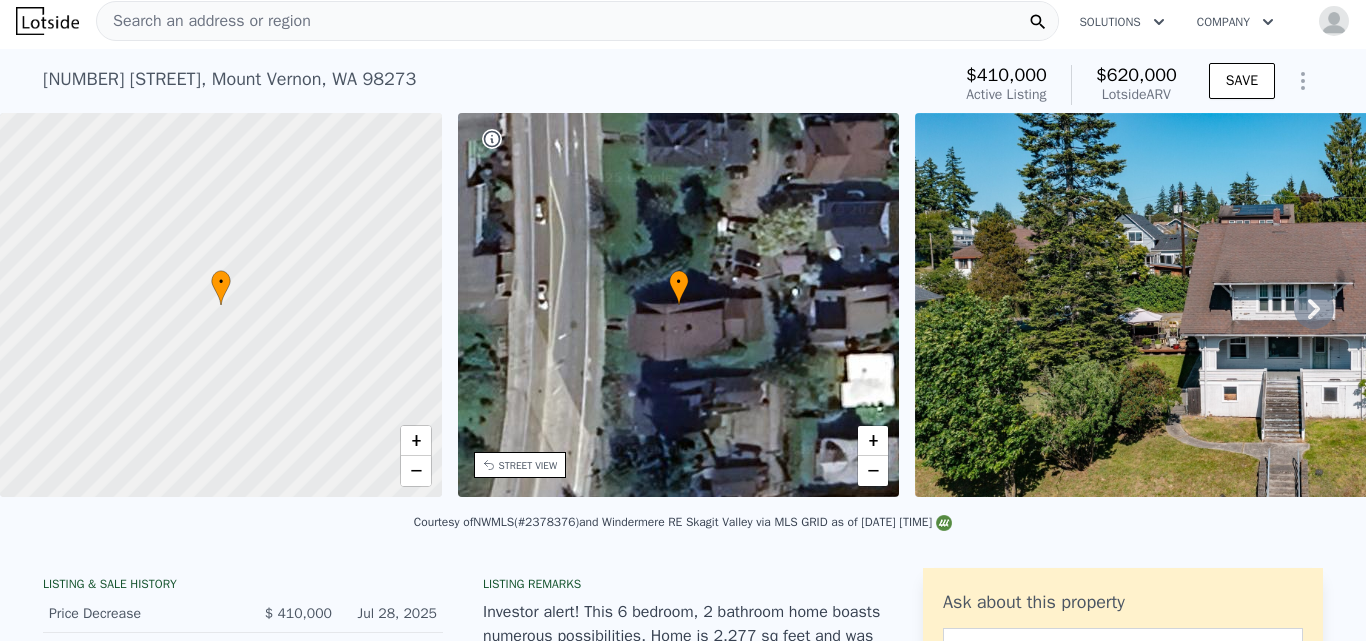 click on "Search an address or region" at bounding box center (577, 21) 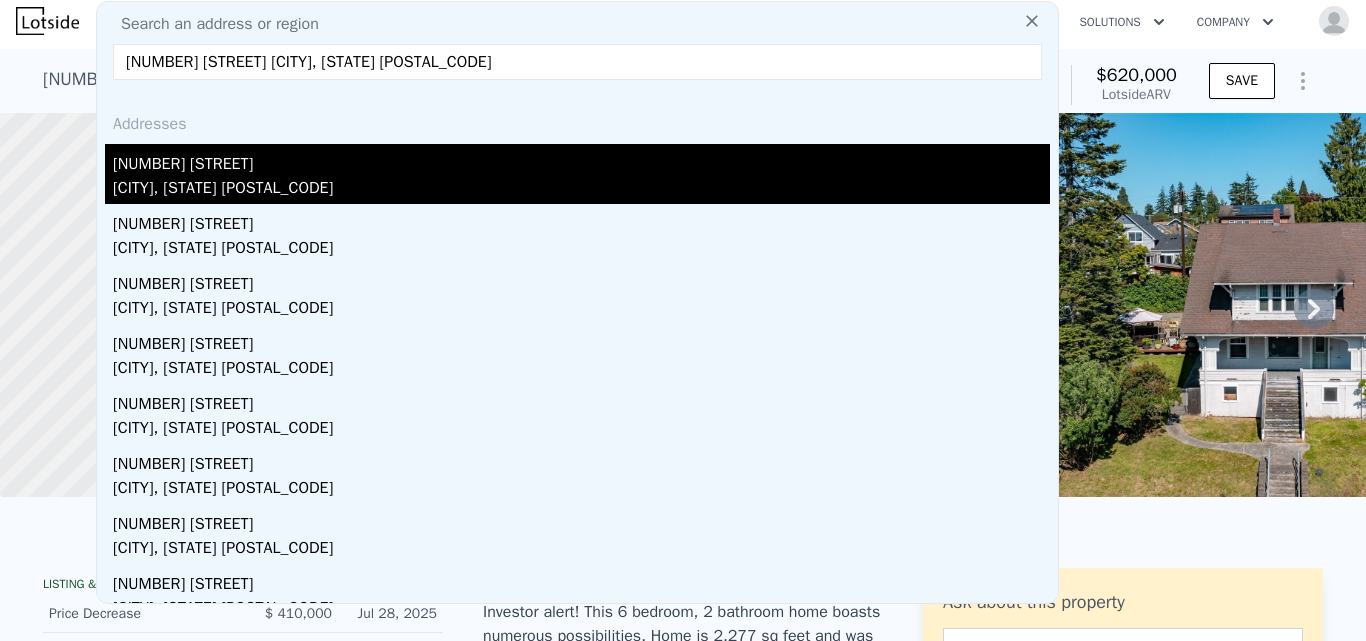 type on "[NUMBER] [STREET] [CITY], [STATE] [POSTAL_CODE]" 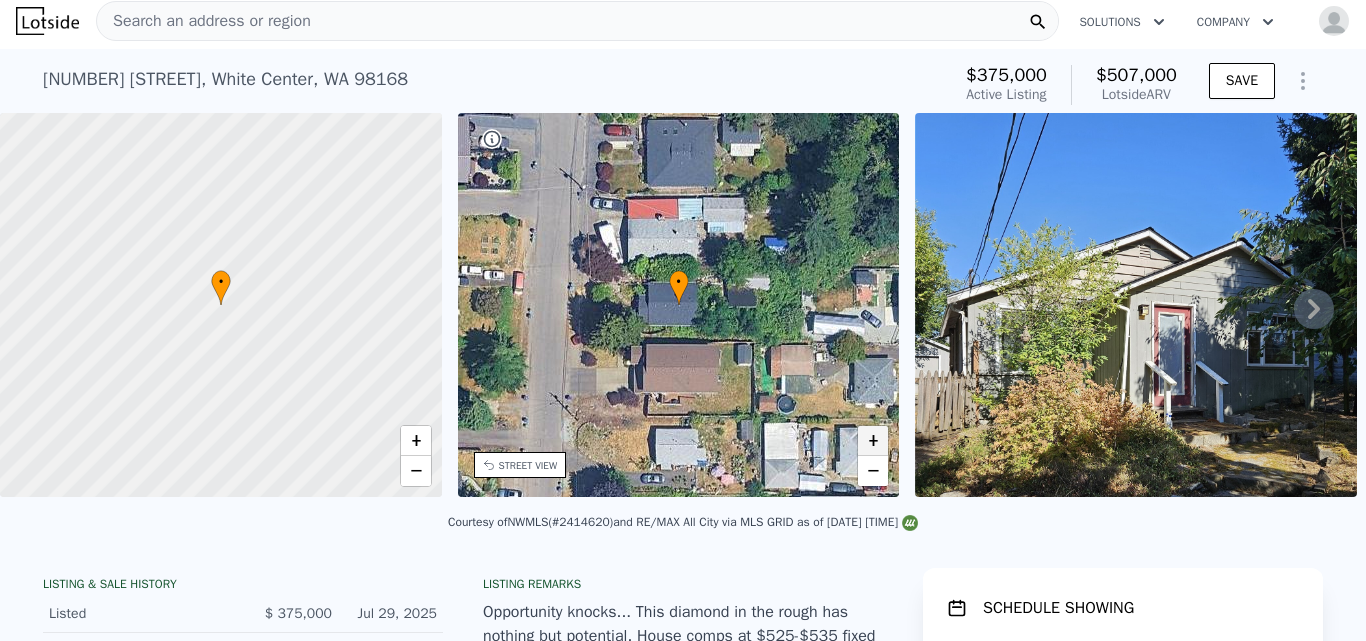 click on "+" at bounding box center [873, 441] 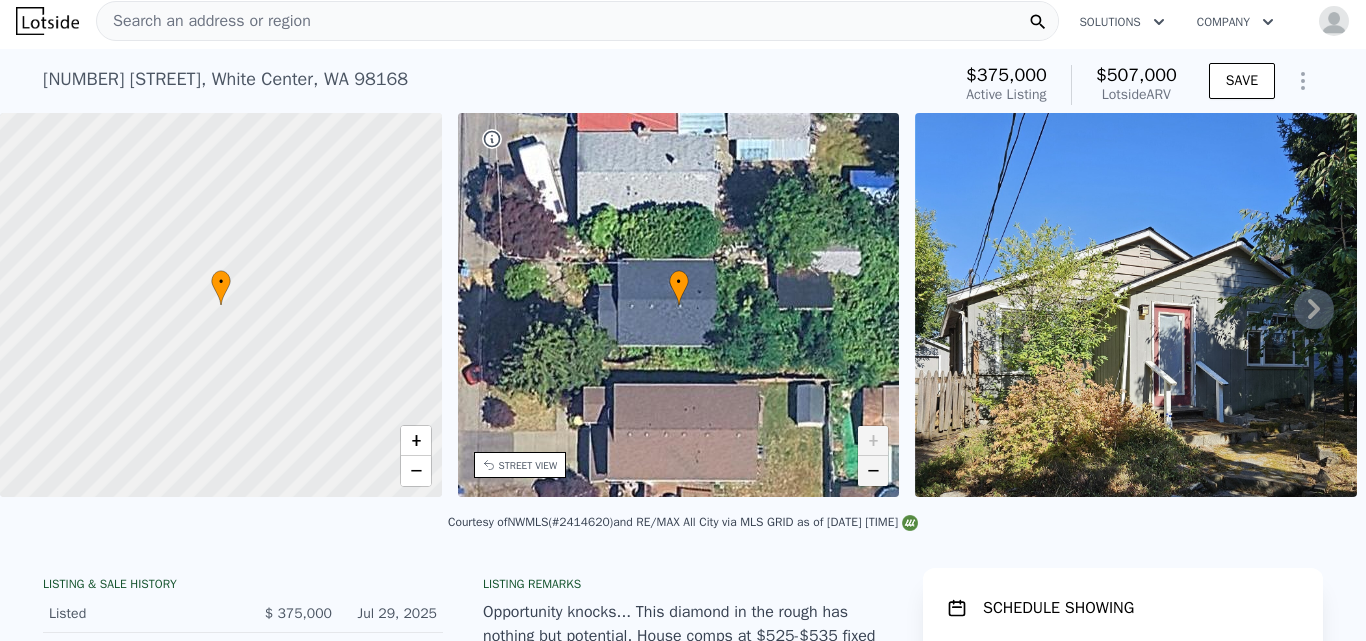 click on "−" at bounding box center (873, 471) 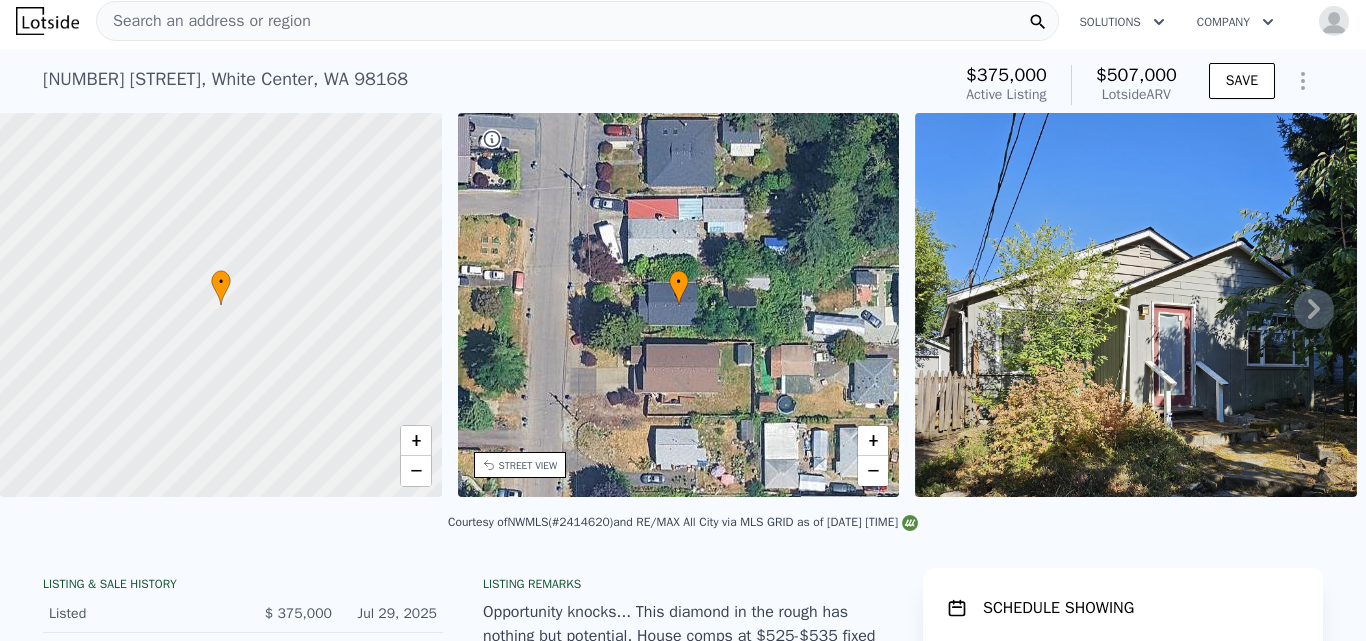 click on "Search an address or region" at bounding box center (204, 21) 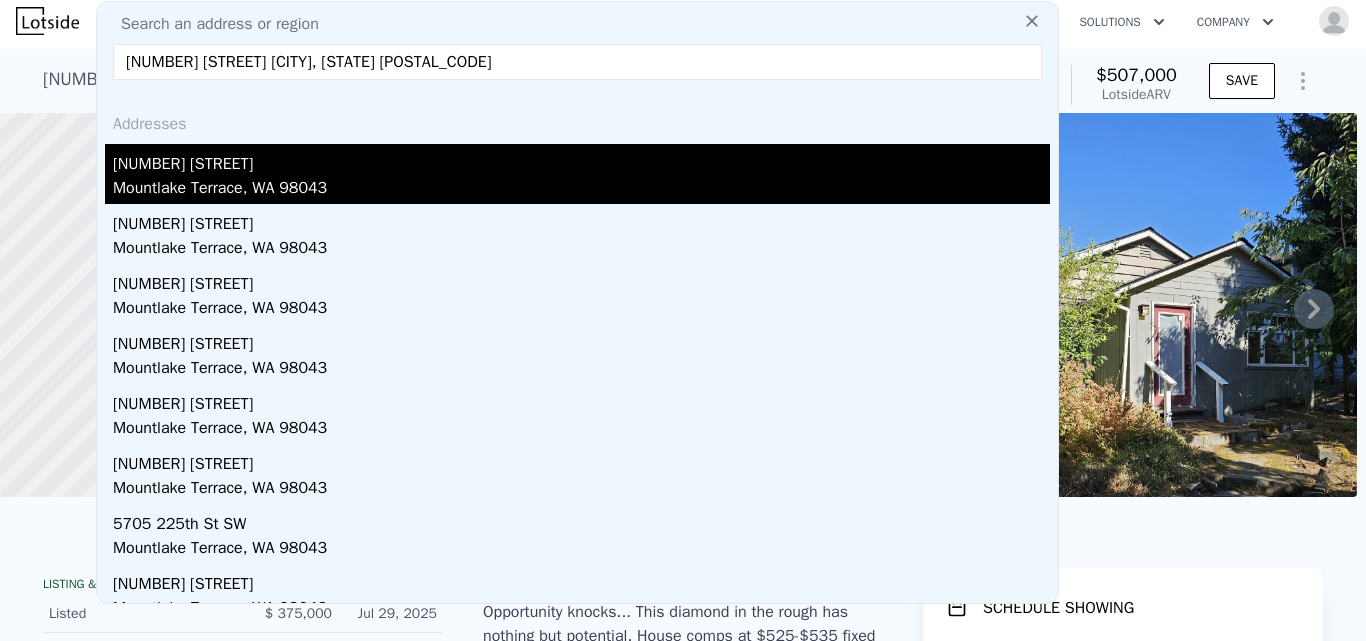 type on "[NUMBER] [STREET] [CITY], [STATE] [POSTAL_CODE]" 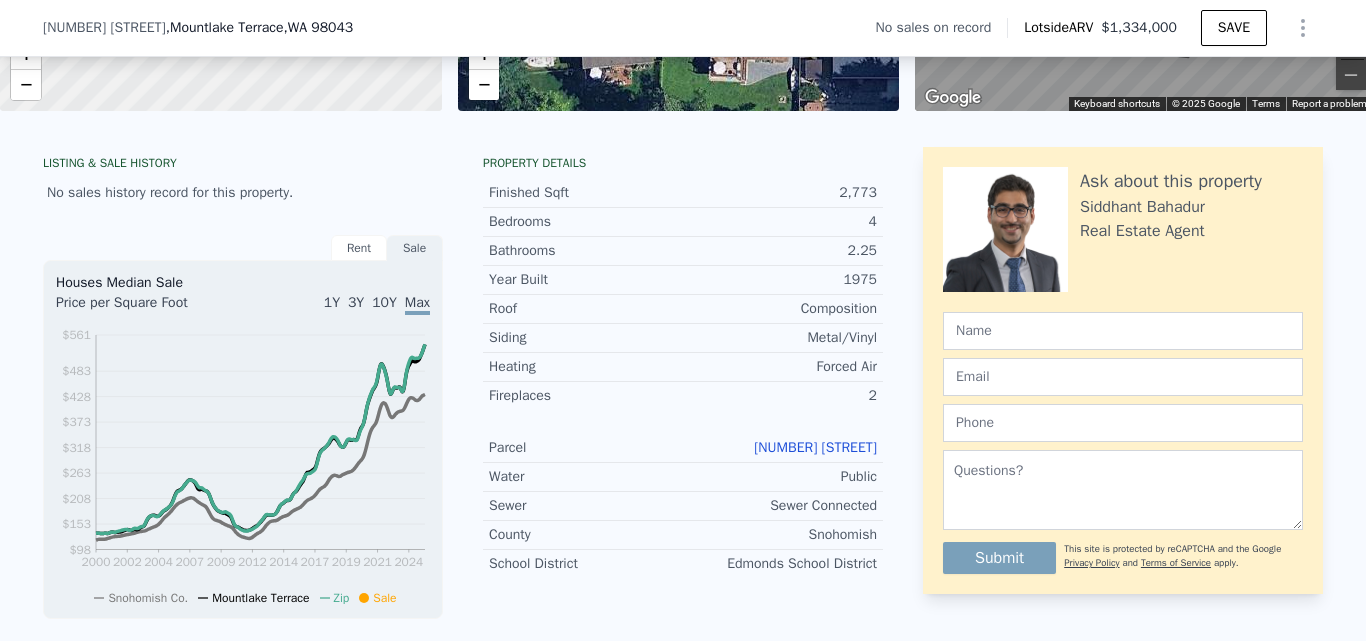 scroll, scrollTop: 396, scrollLeft: 0, axis: vertical 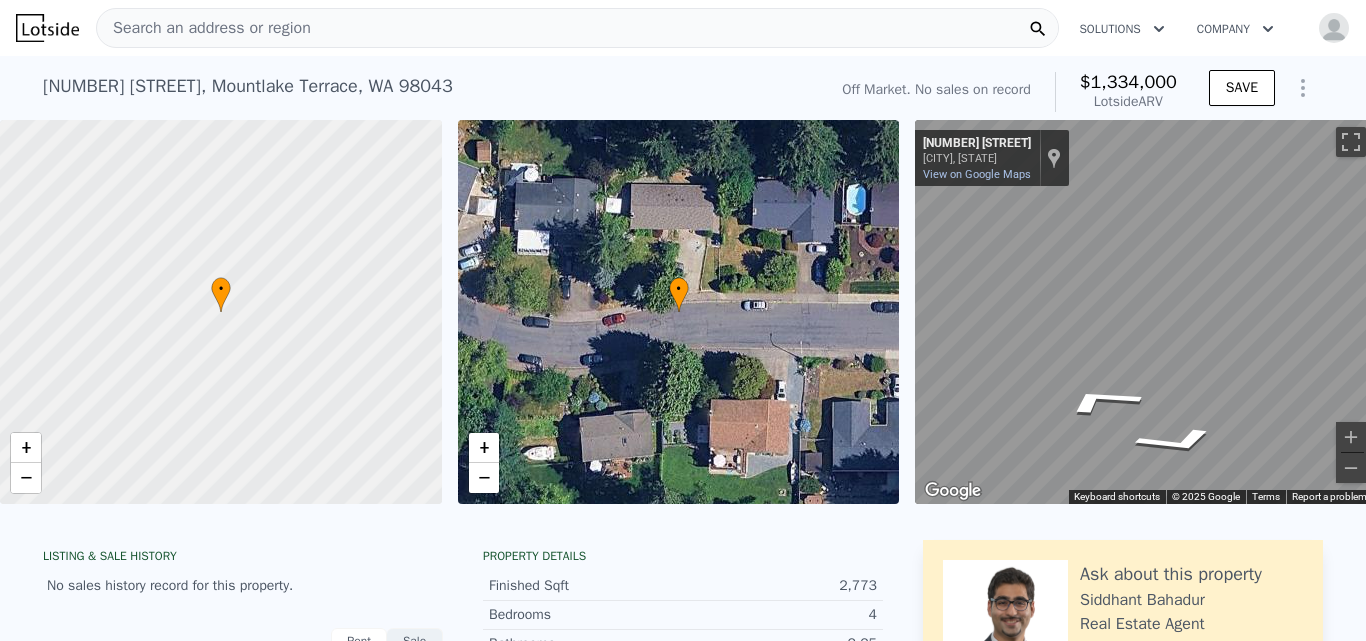 click on "Search an address or region" at bounding box center [577, 28] 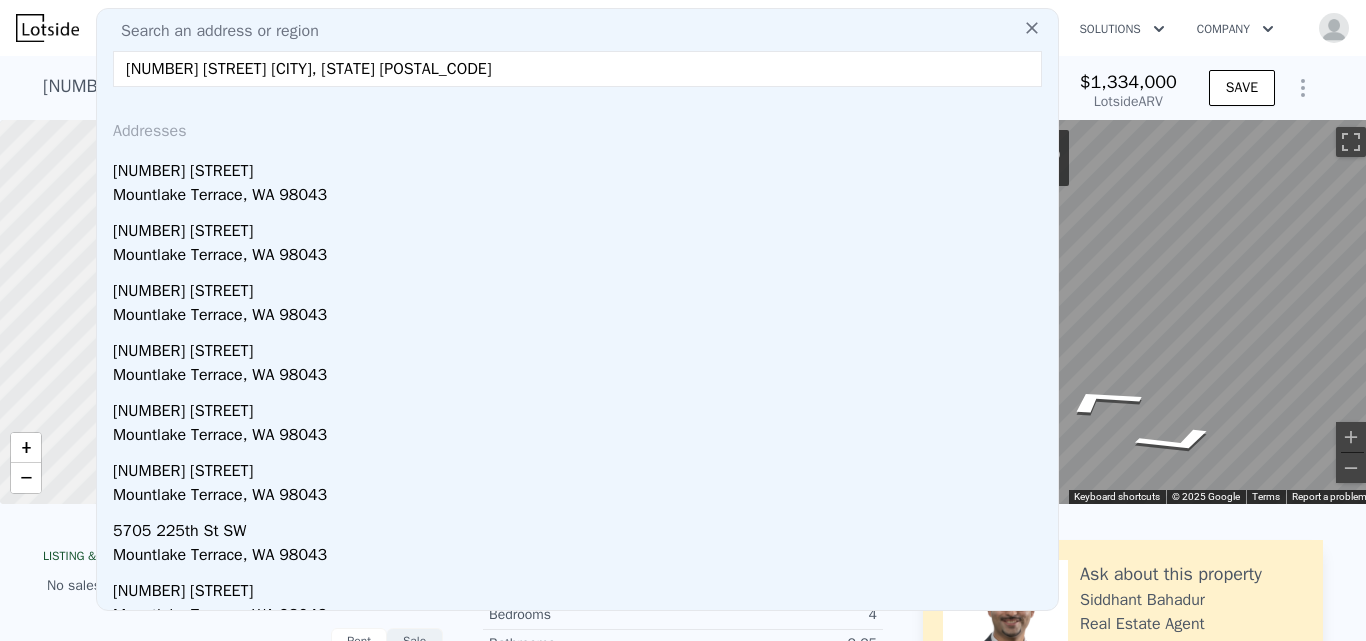 click on "[NUMBER] [STREET] [CITY], [STATE] [POSTAL_CODE]" at bounding box center [577, 69] 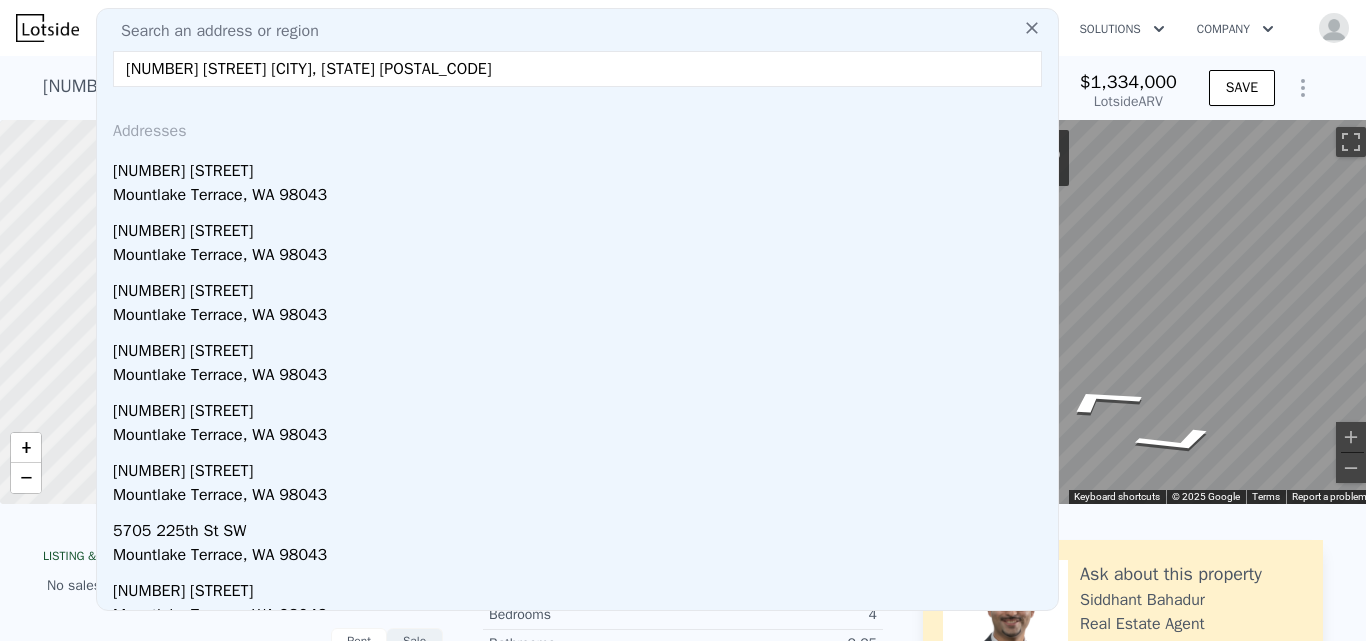 type on "[NUMBER] [STREET] [CITY], [STATE] [POSTAL_CODE]" 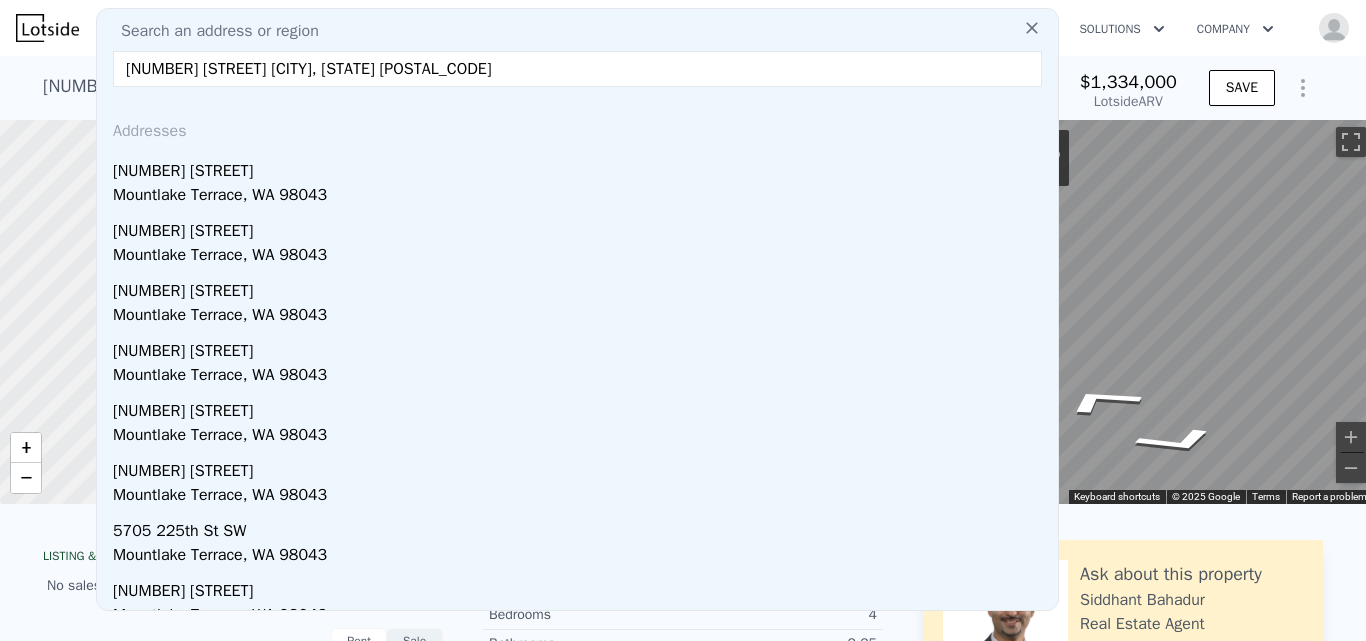 click on "Search an address or region" at bounding box center [577, 31] 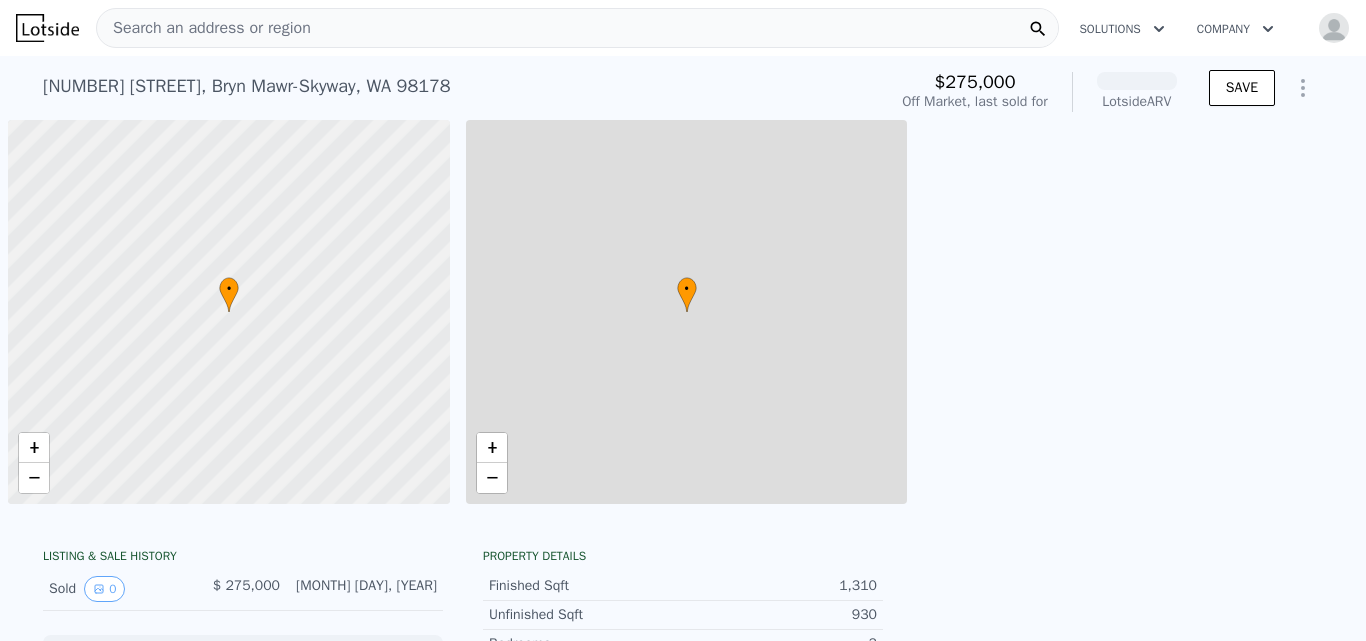 scroll, scrollTop: 0, scrollLeft: 0, axis: both 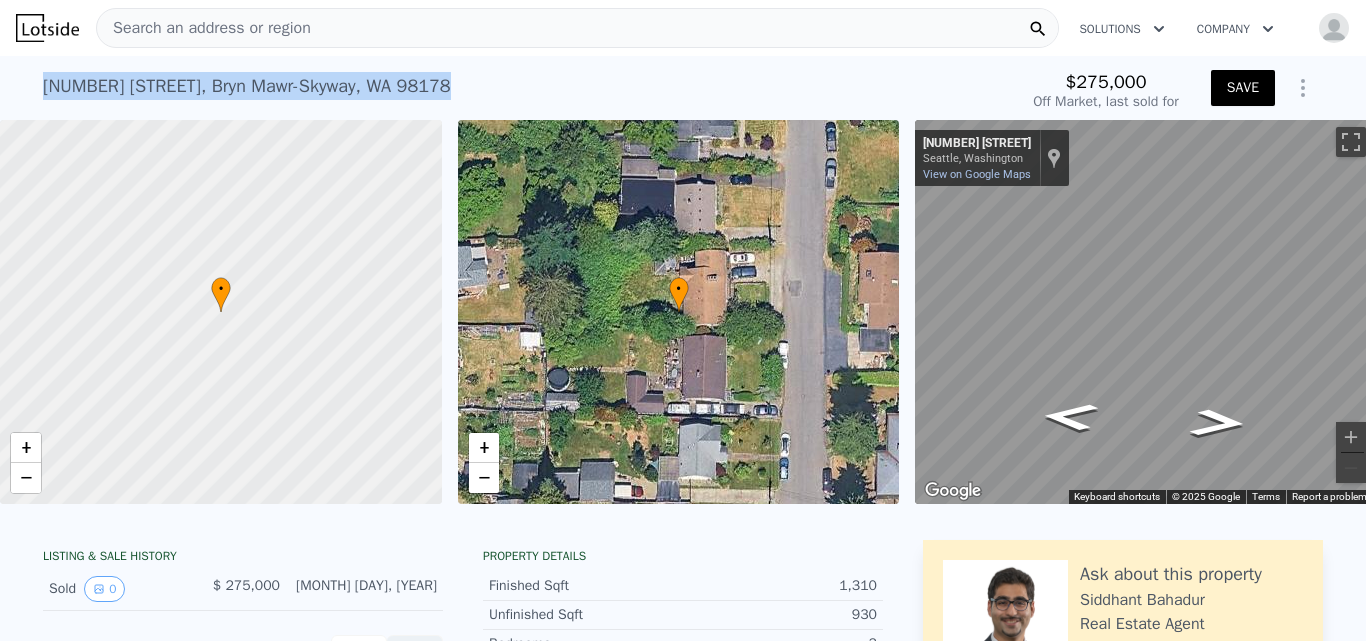drag, startPoint x: 36, startPoint y: 83, endPoint x: 470, endPoint y: 101, distance: 434.3731 